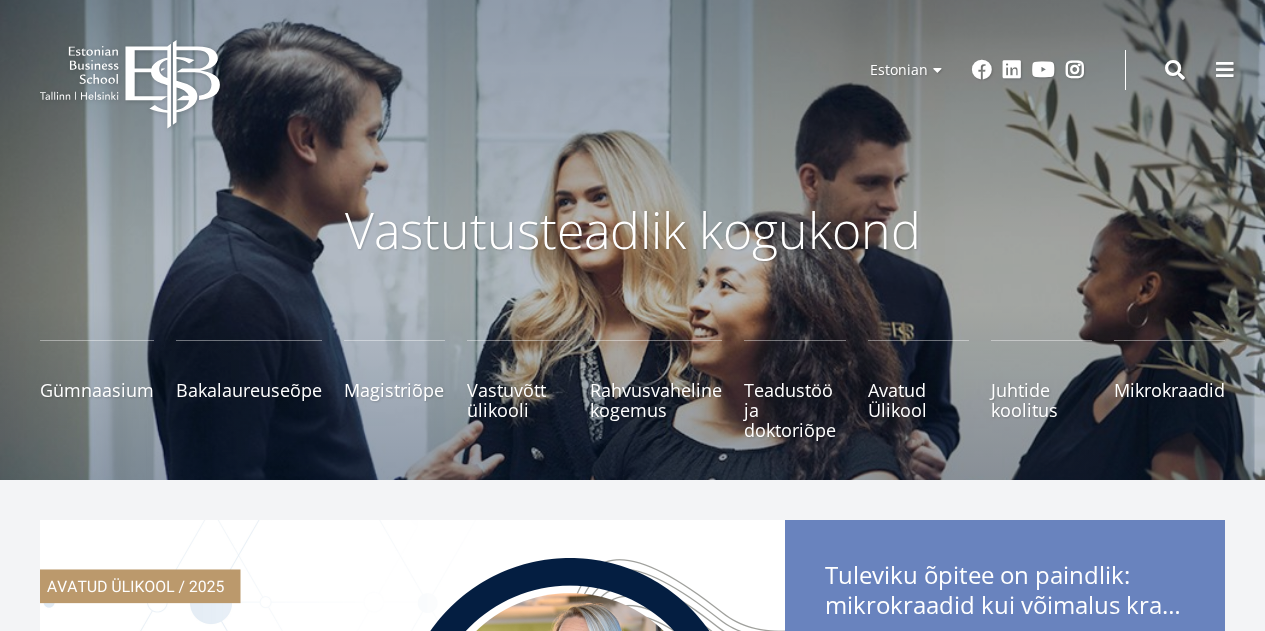 scroll, scrollTop: 0, scrollLeft: 0, axis: both 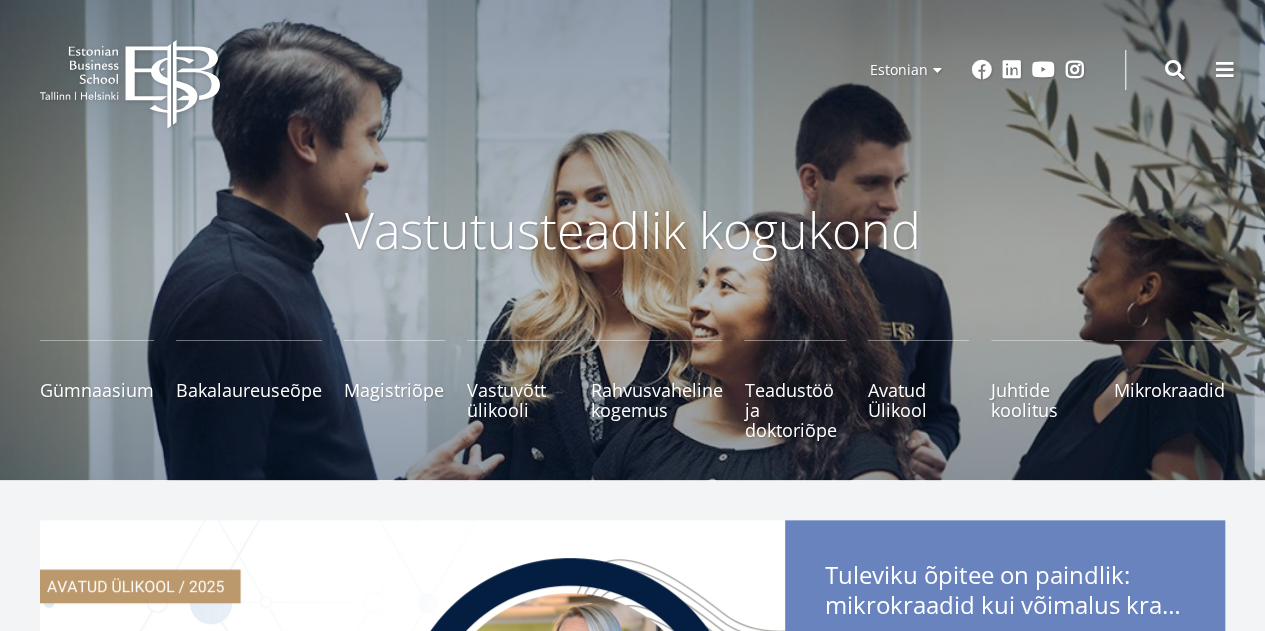 click on "Vastutusteadlik kogukond" at bounding box center (633, 230) 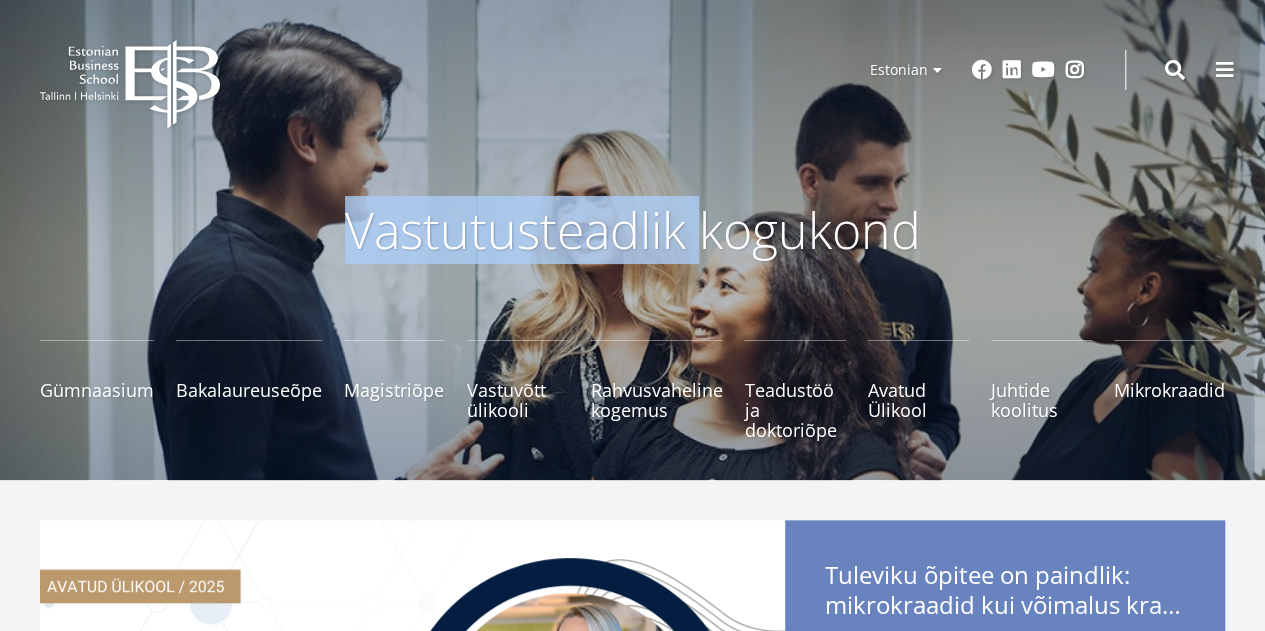 click on "Vastutusteadlik kogukond" at bounding box center [633, 230] 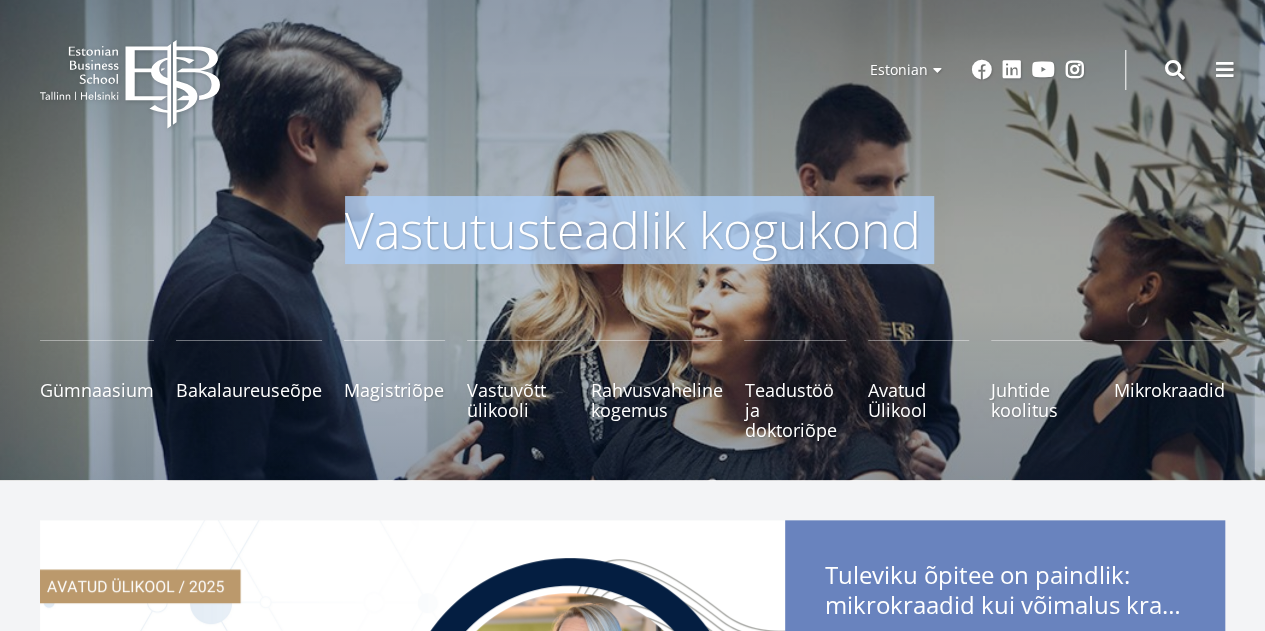 click on "Vastutusteadlik kogukond" at bounding box center [633, 230] 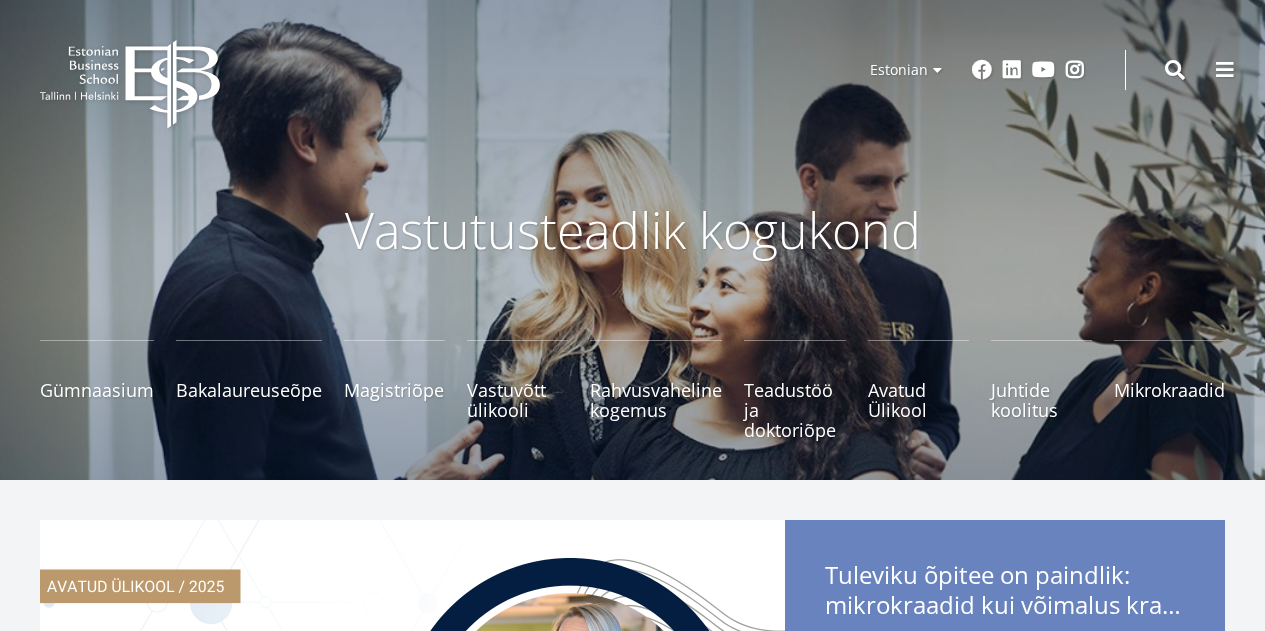 scroll, scrollTop: 0, scrollLeft: 0, axis: both 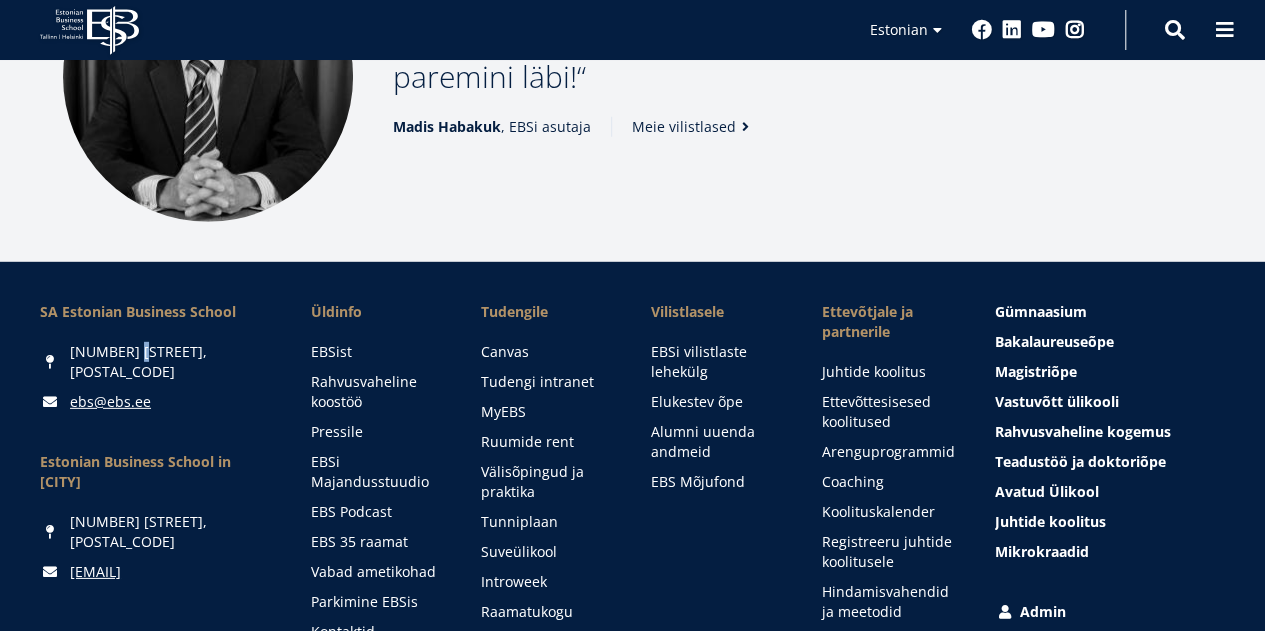 drag, startPoint x: 208, startPoint y: 121, endPoint x: 103, endPoint y: 133, distance: 105.68349 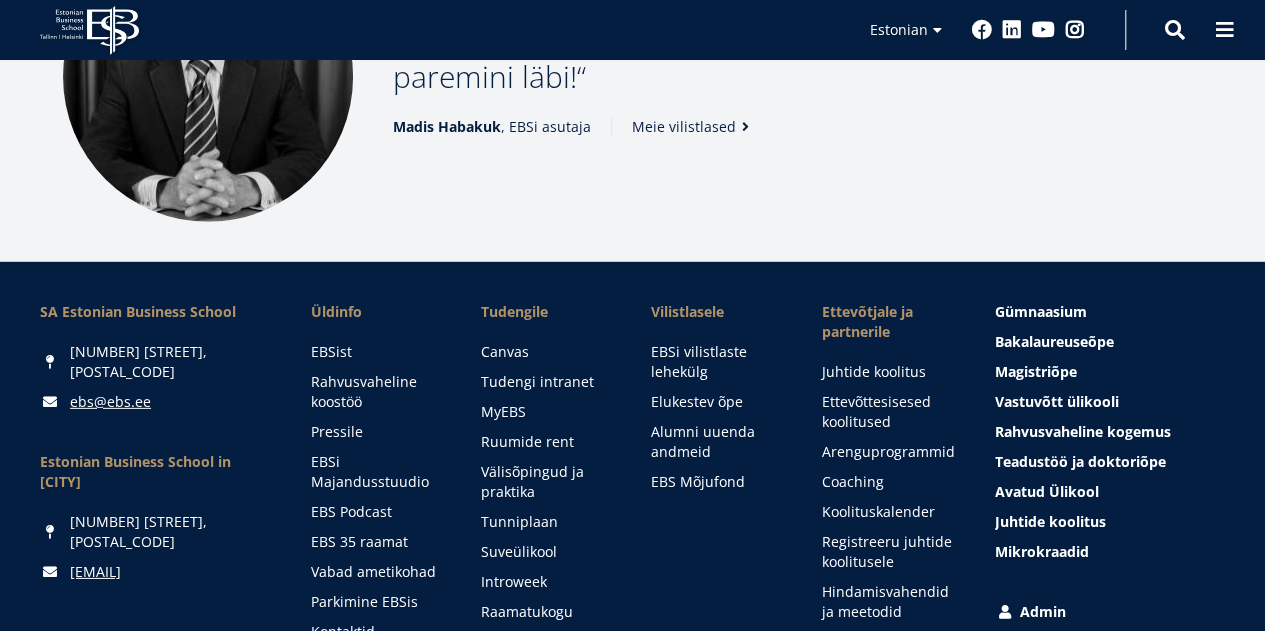 drag, startPoint x: 217, startPoint y: 132, endPoint x: 192, endPoint y: 129, distance: 25.179358 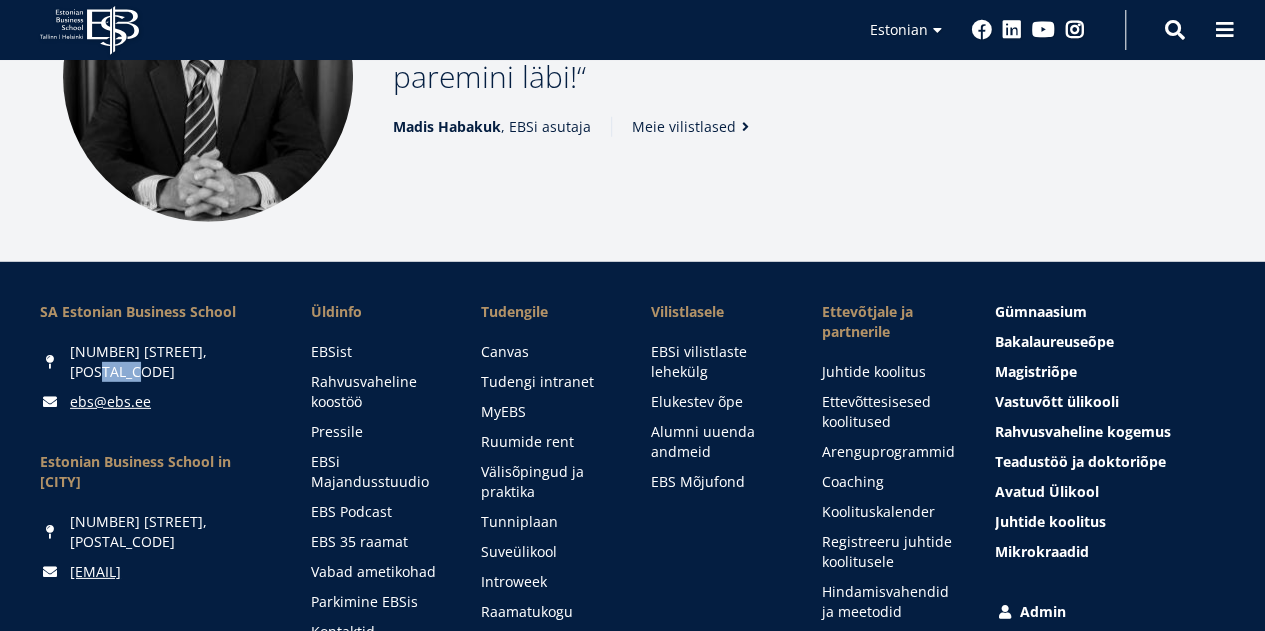 click on "[NUMBER] [STREET], [POSTAL_CODE]" at bounding box center (155, 362) 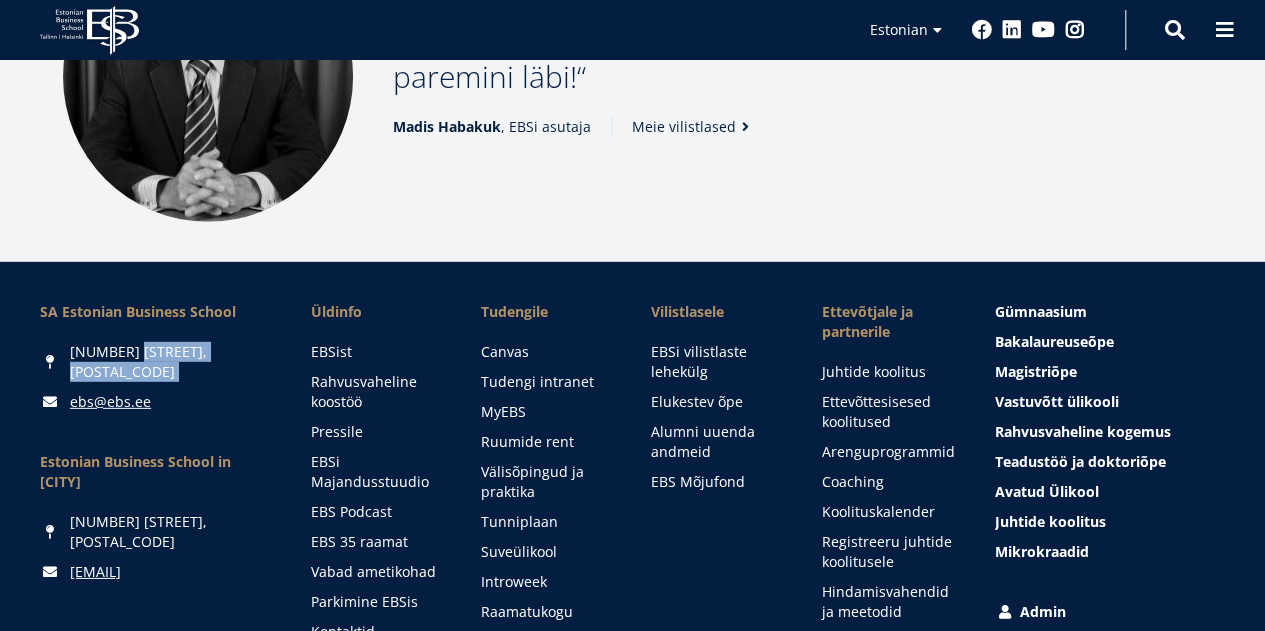 click on "[NUMBER] [STREET], [POSTAL_CODE]" at bounding box center (155, 362) 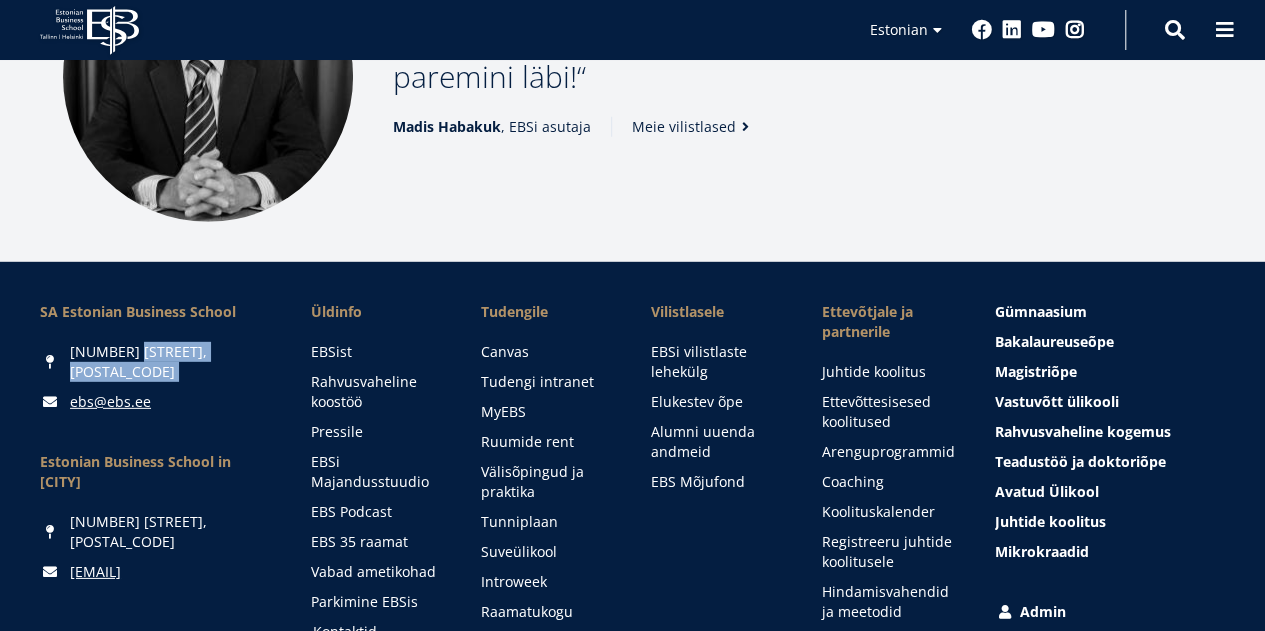 click on "Kontaktid" at bounding box center (377, 632) 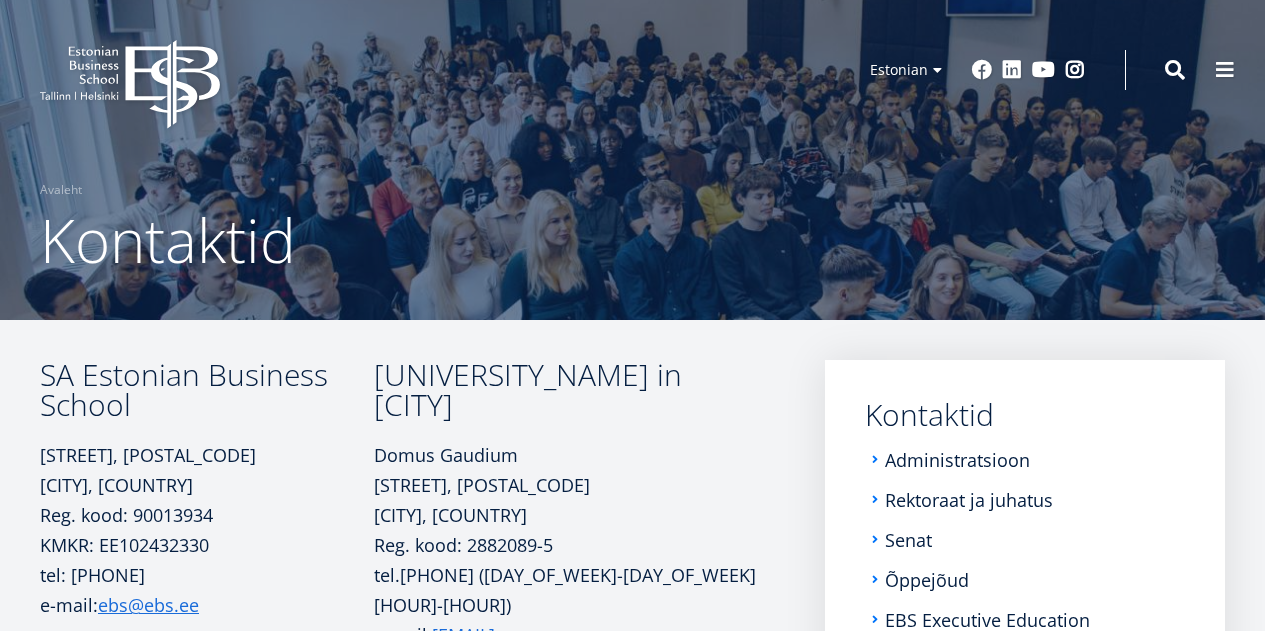 scroll, scrollTop: 0, scrollLeft: 0, axis: both 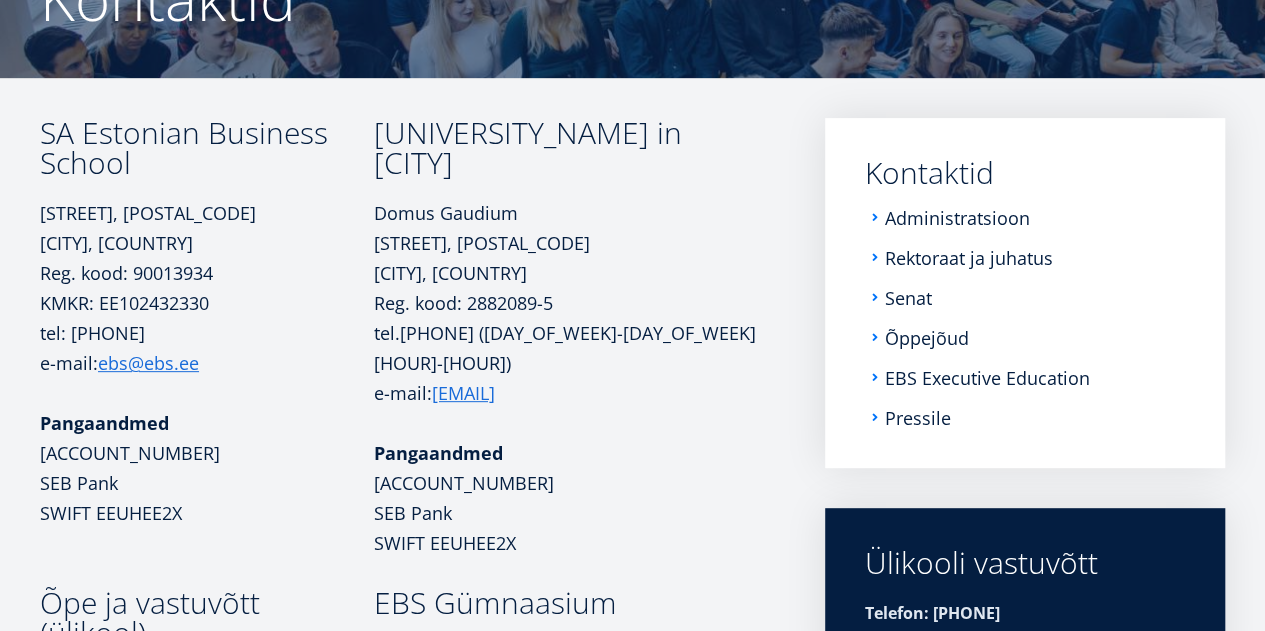 drag, startPoint x: 161, startPoint y: 241, endPoint x: 41, endPoint y: 219, distance: 122 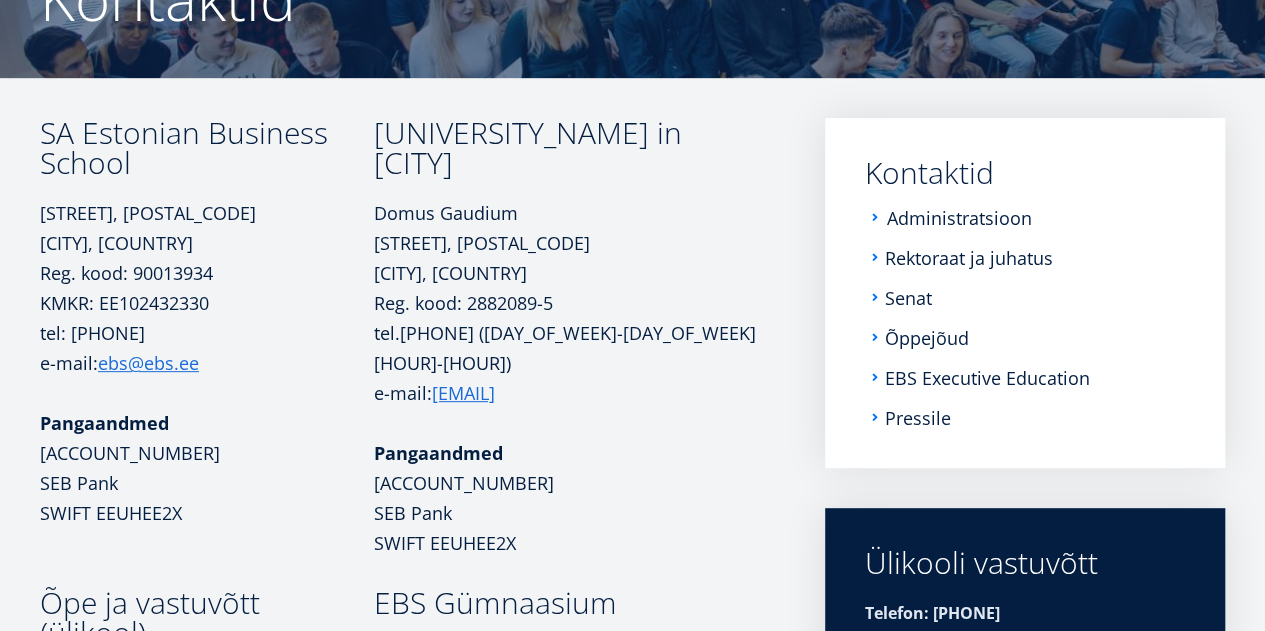 click on "Administratsioon" at bounding box center (959, 218) 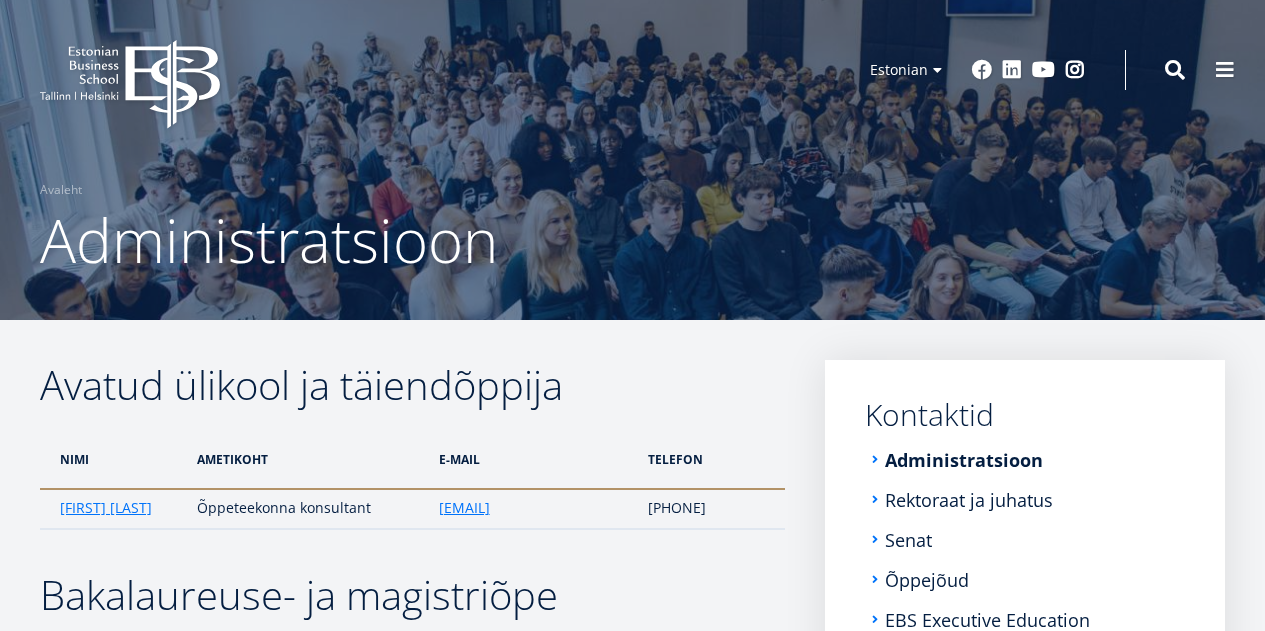 scroll, scrollTop: 0, scrollLeft: 0, axis: both 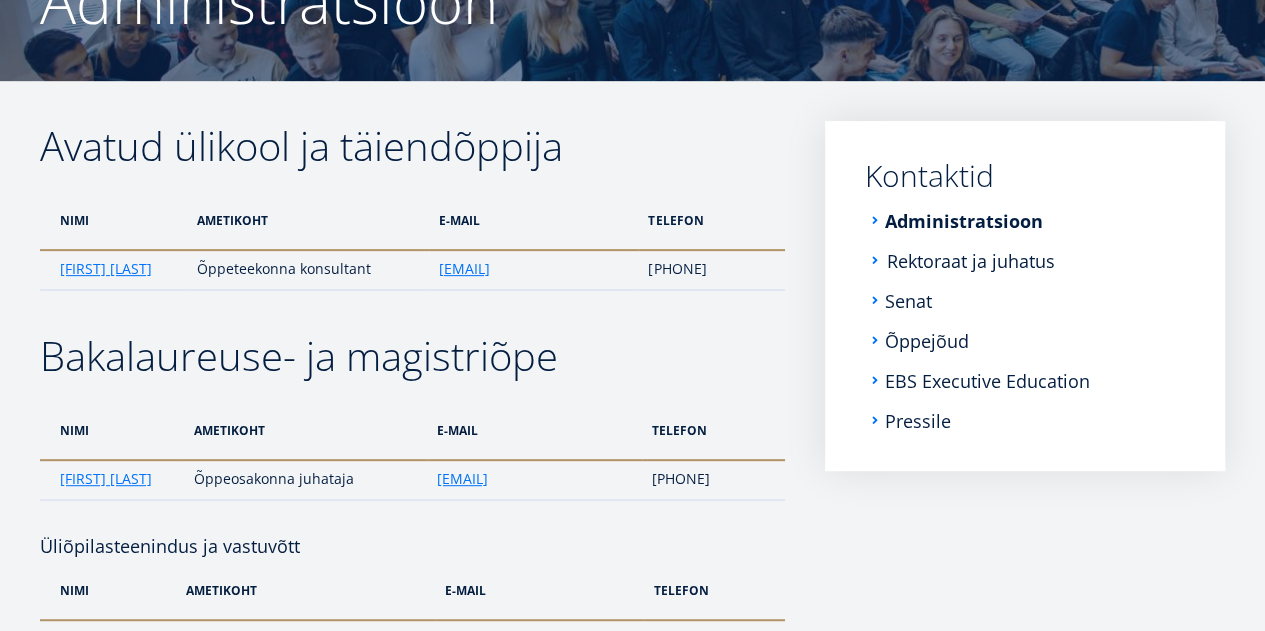 click on "Rektoraat ja juhatus" at bounding box center (971, 261) 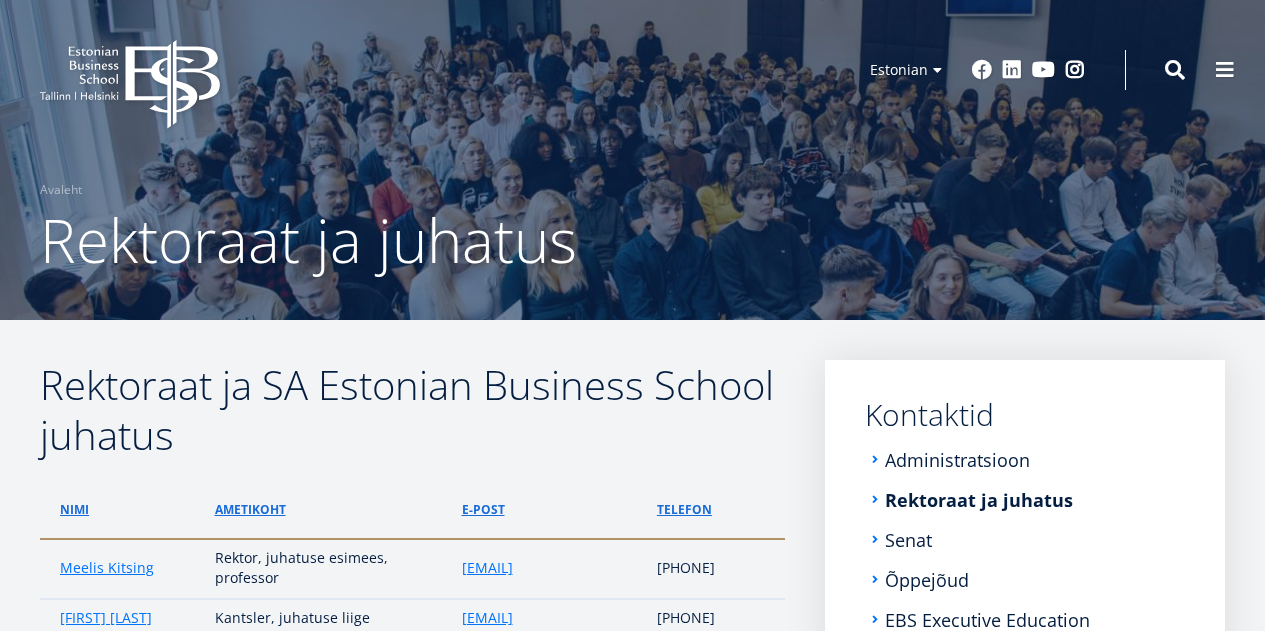 scroll, scrollTop: 0, scrollLeft: 0, axis: both 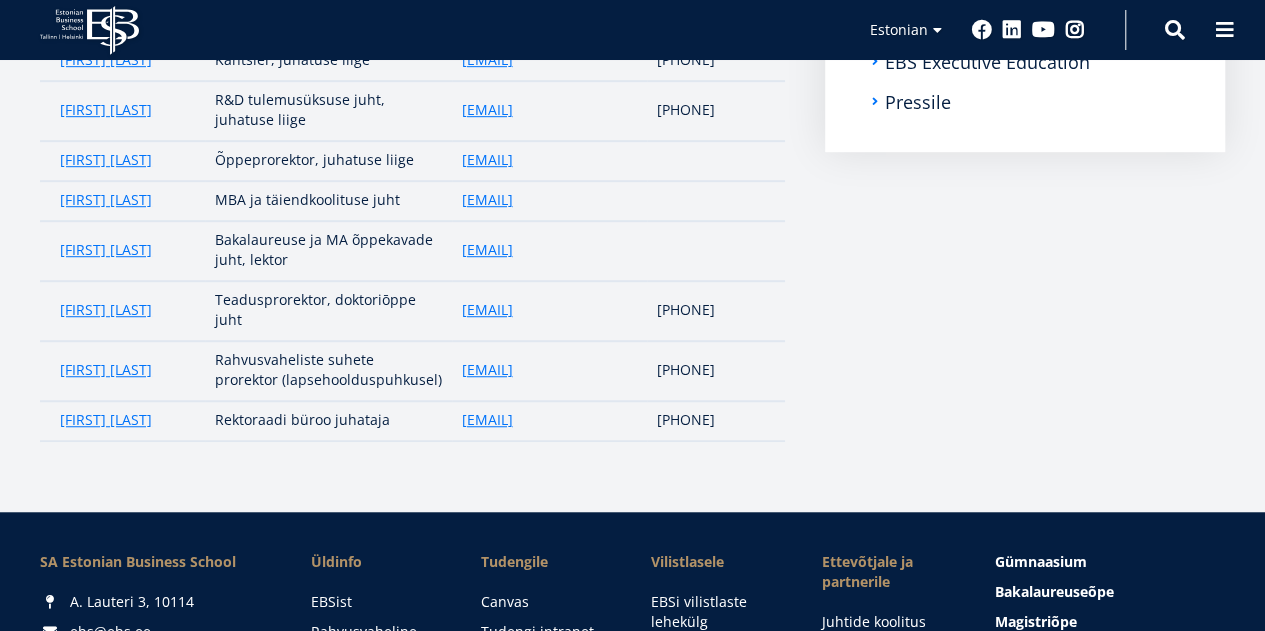 drag, startPoint x: 766, startPoint y: 421, endPoint x: 662, endPoint y: 424, distance: 104.04326 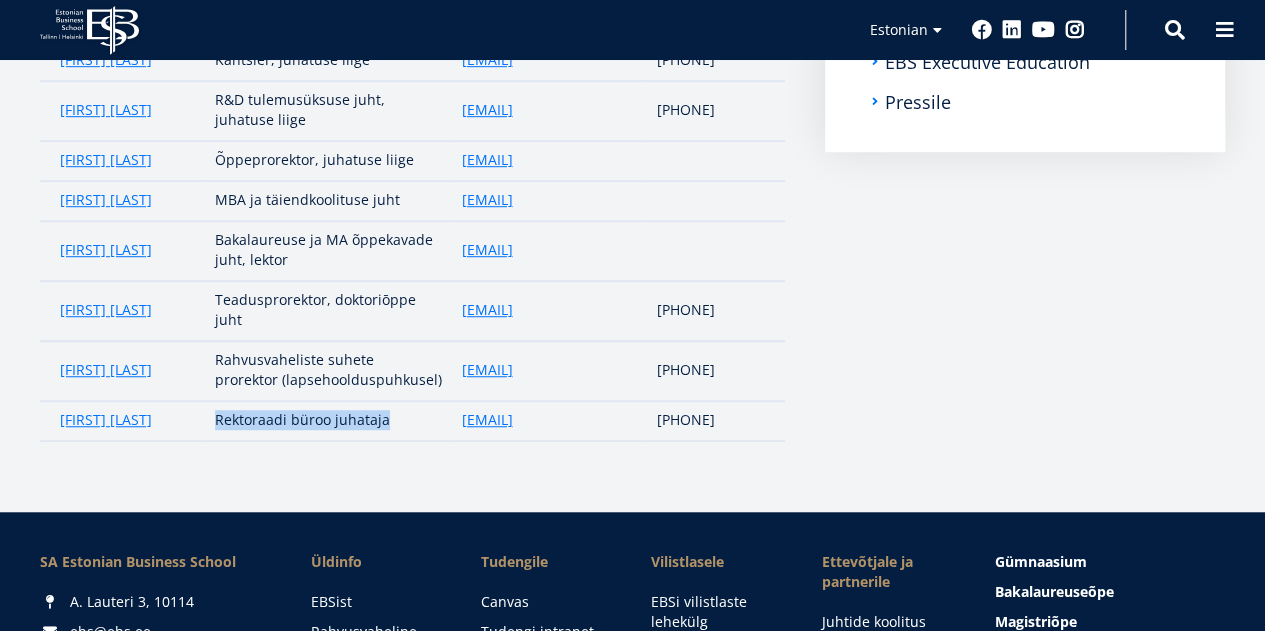 drag, startPoint x: 386, startPoint y: 421, endPoint x: 210, endPoint y: 427, distance: 176.10225 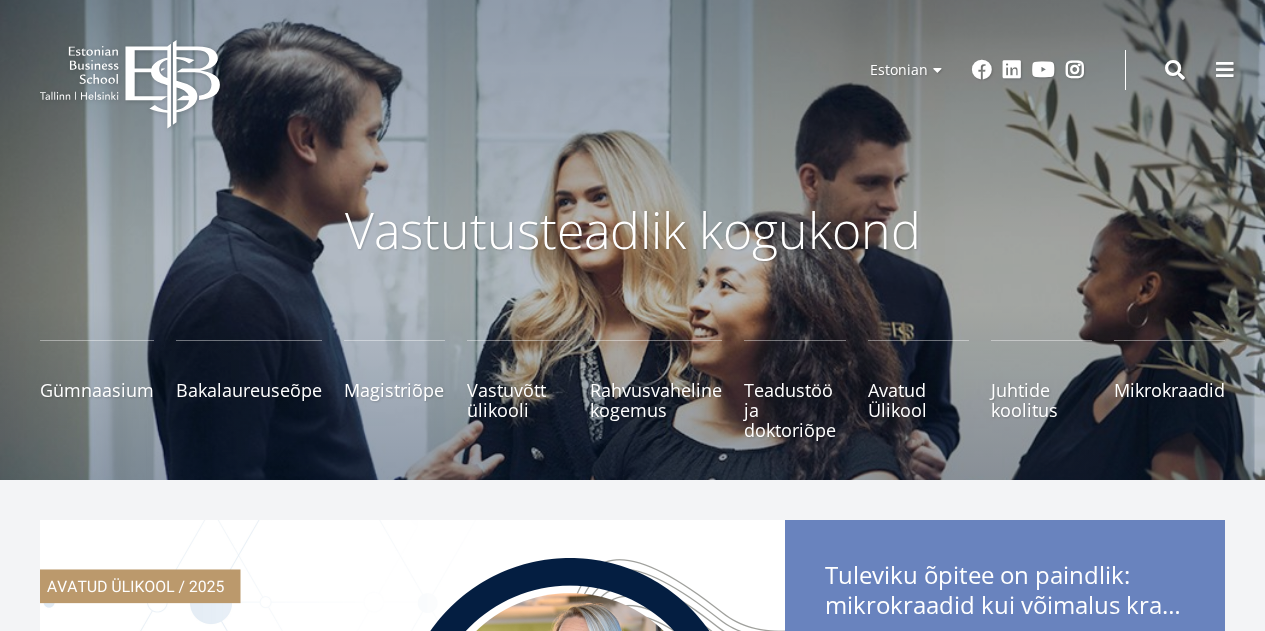 scroll, scrollTop: 0, scrollLeft: 0, axis: both 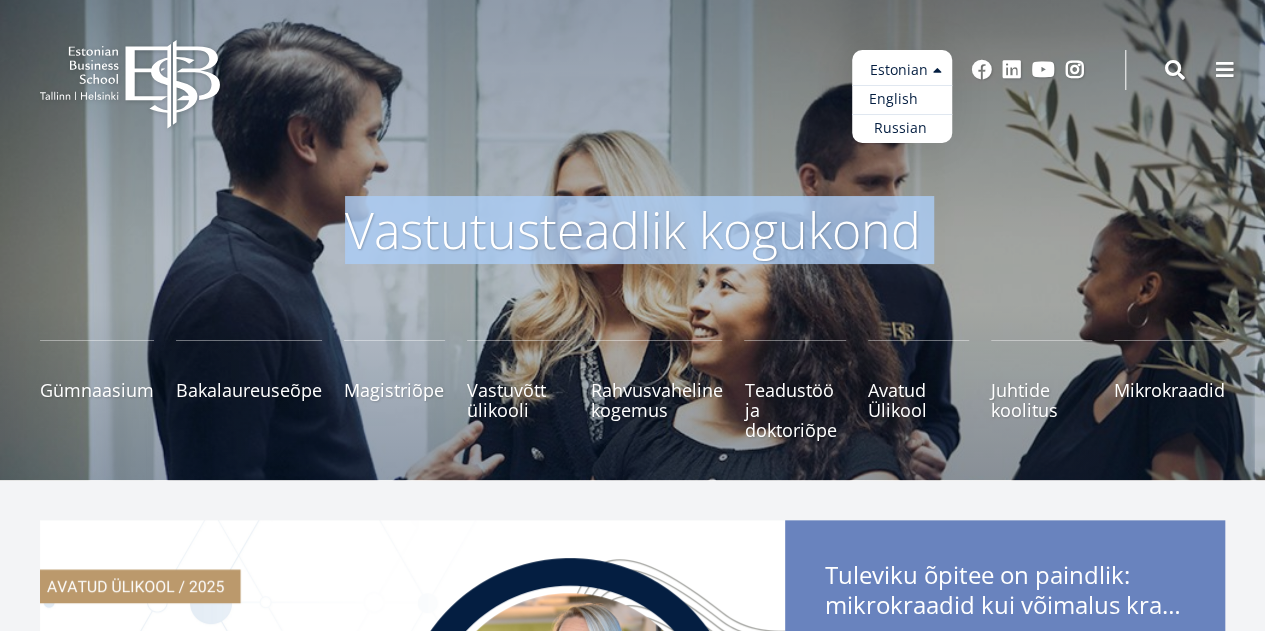 click on "English" at bounding box center (902, 99) 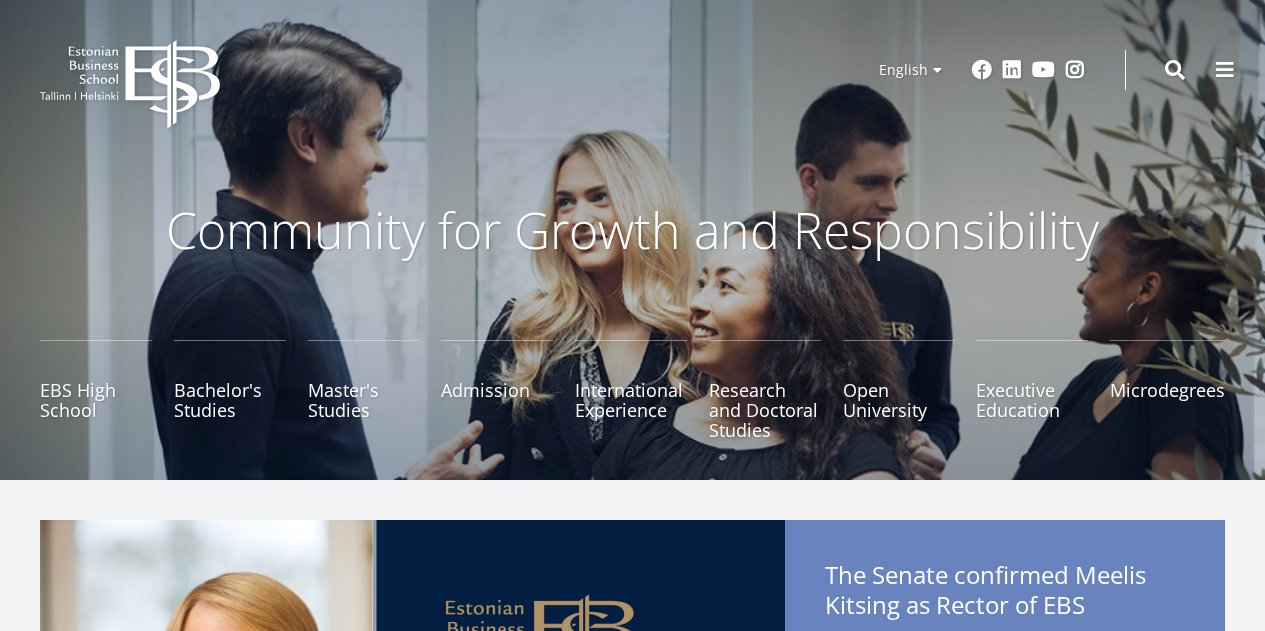 click on "Community for Growth and Responsibility" at bounding box center [633, 230] 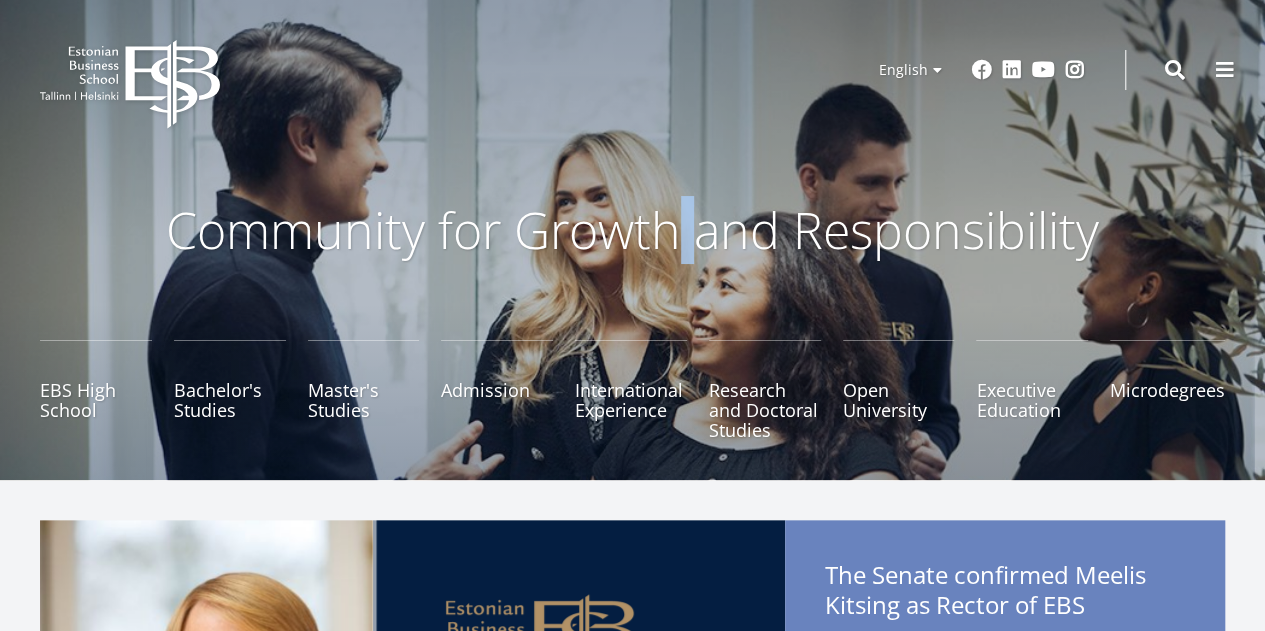 scroll, scrollTop: 0, scrollLeft: 0, axis: both 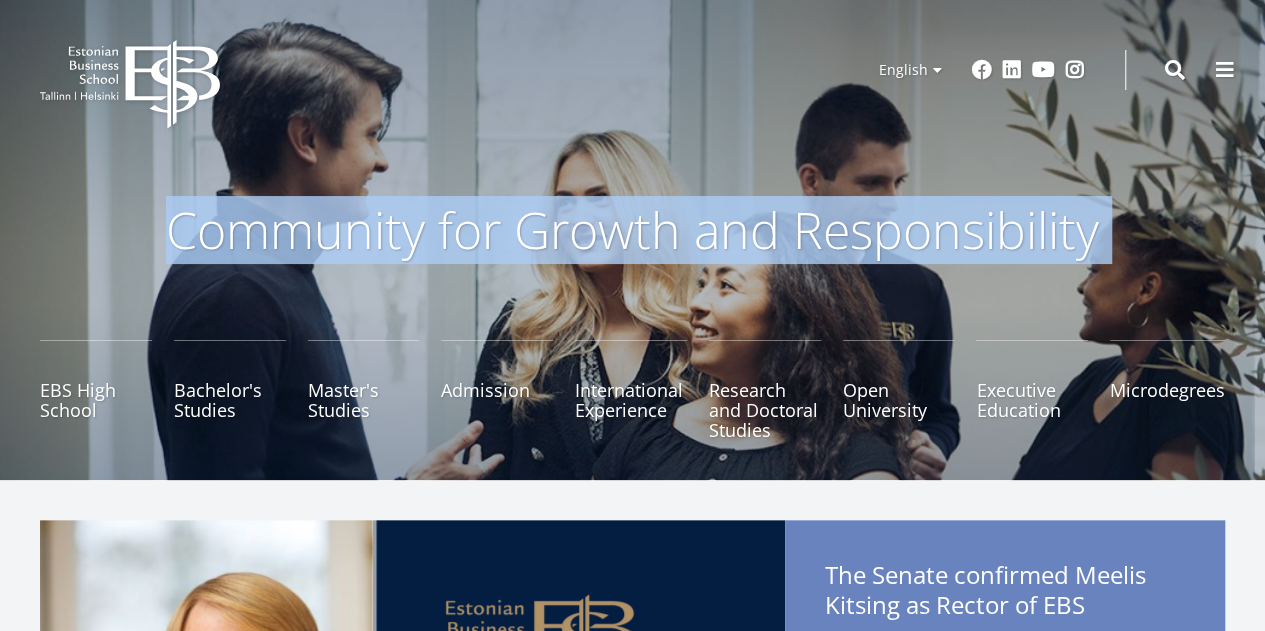 click on "Community for Growth and Responsibility" at bounding box center [633, 230] 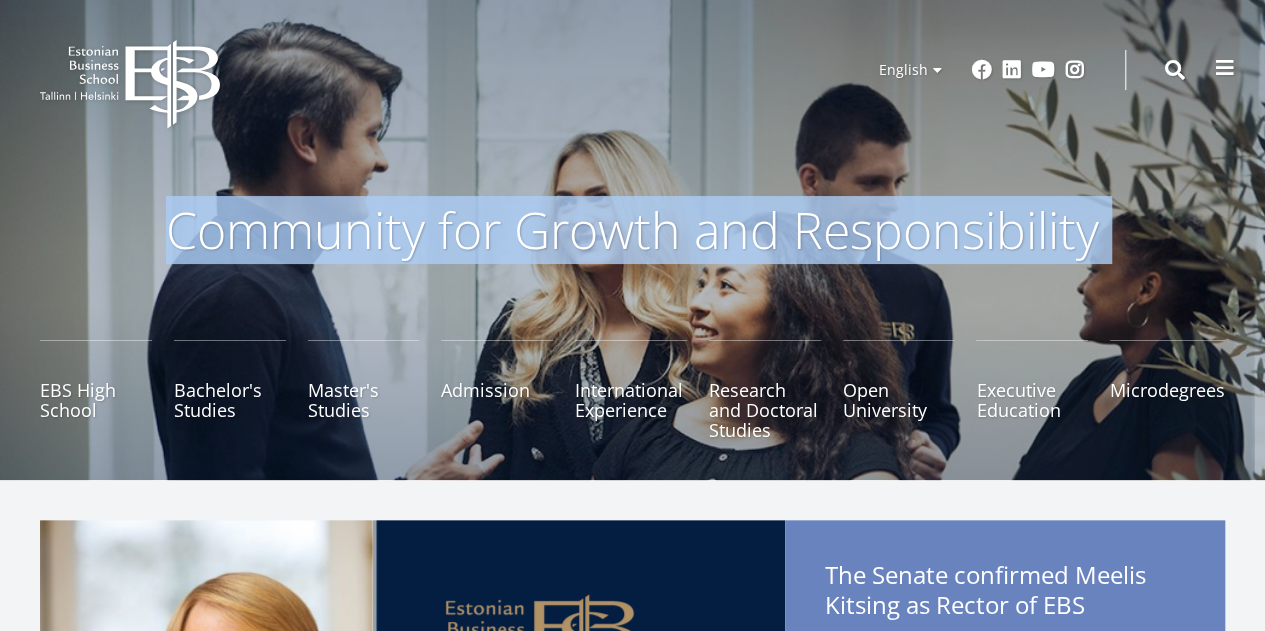 click at bounding box center (1225, 68) 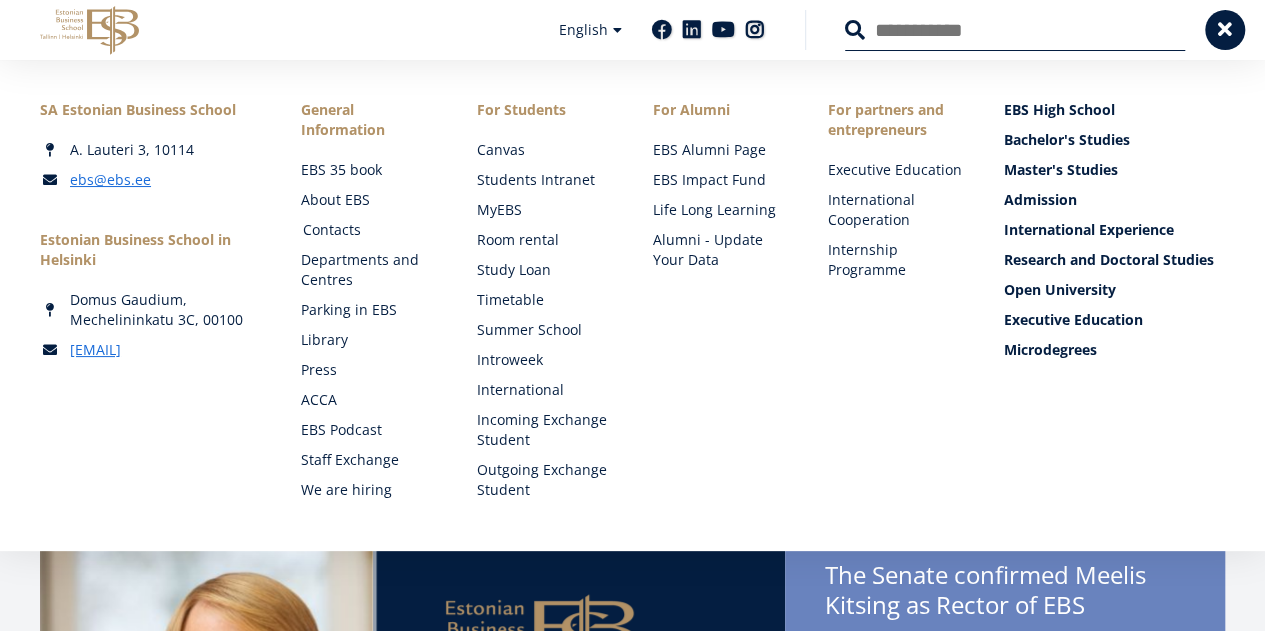 click on "Contacts" at bounding box center [371, 230] 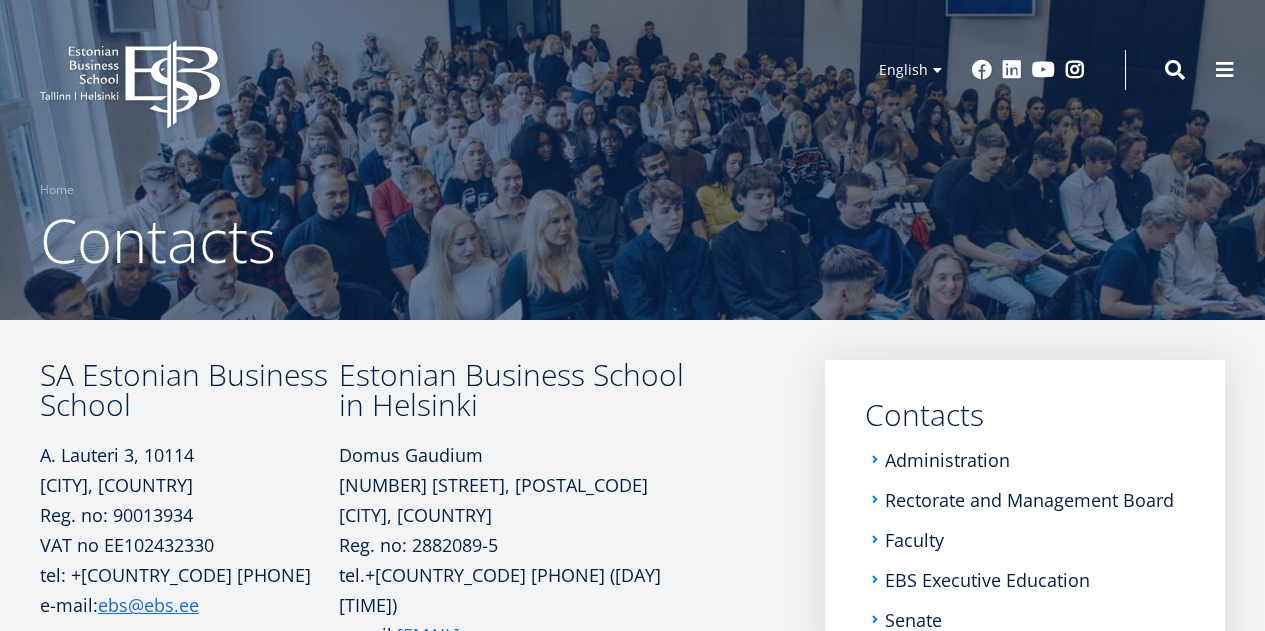 scroll, scrollTop: 0, scrollLeft: 0, axis: both 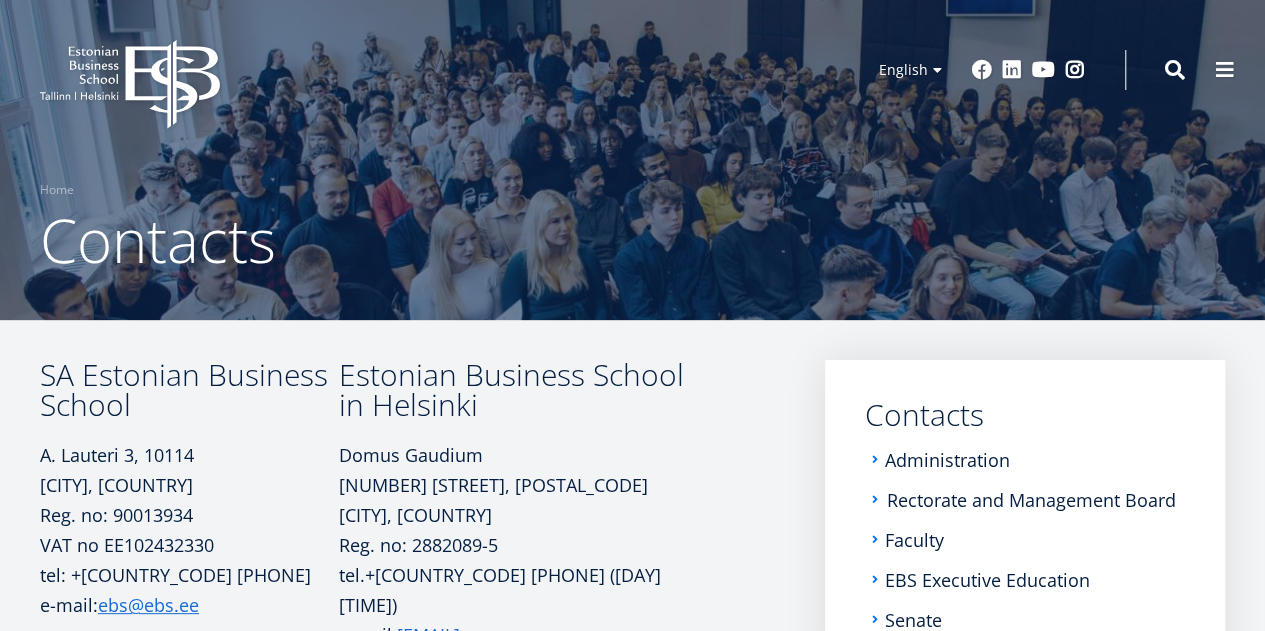 click on "Rectorate and Management Board" at bounding box center [1031, 500] 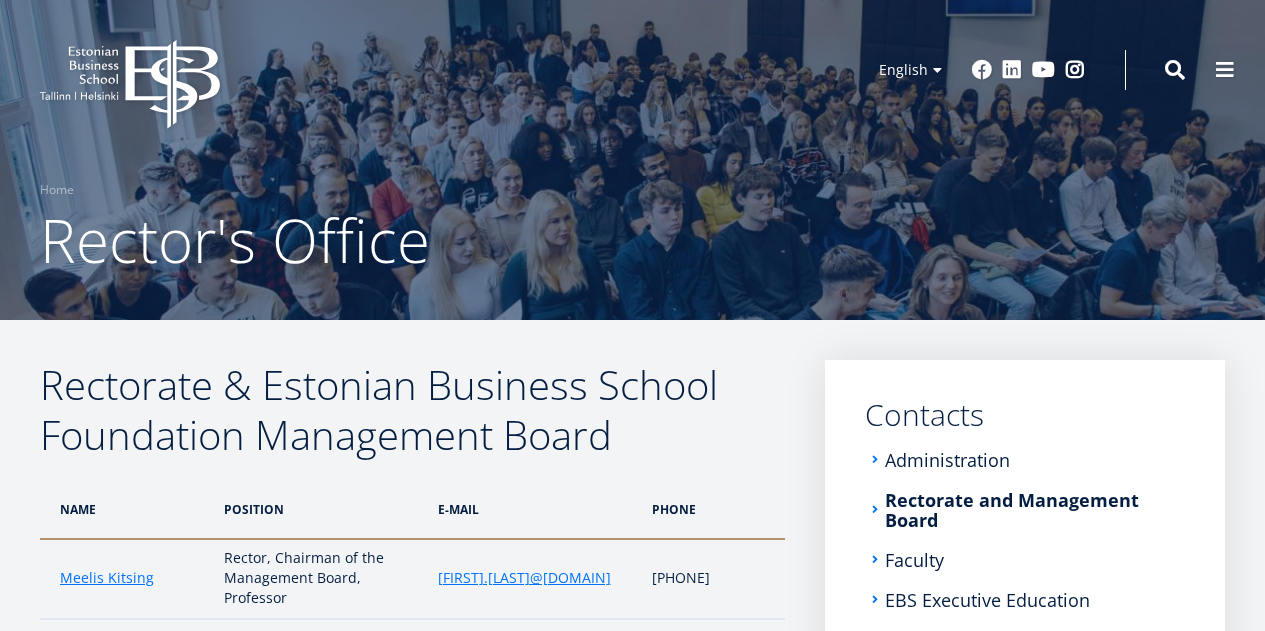 scroll, scrollTop: 0, scrollLeft: 0, axis: both 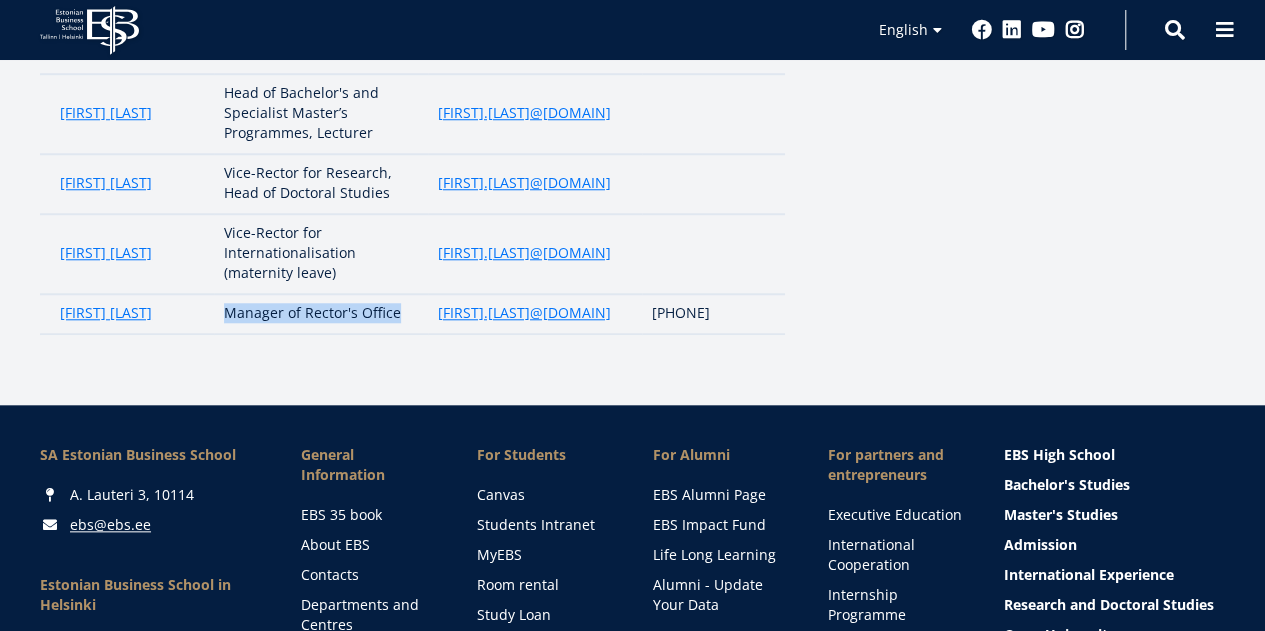 drag, startPoint x: 371, startPoint y: 246, endPoint x: 199, endPoint y: 245, distance: 172.00291 